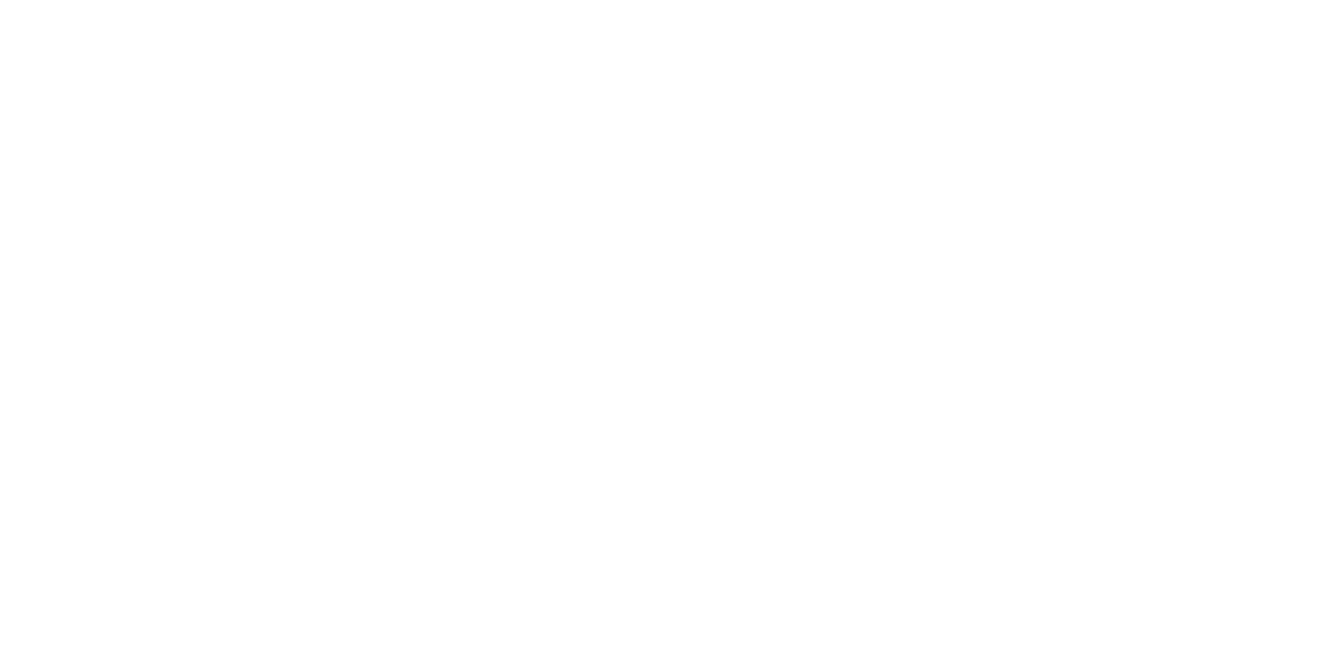 scroll, scrollTop: 0, scrollLeft: 0, axis: both 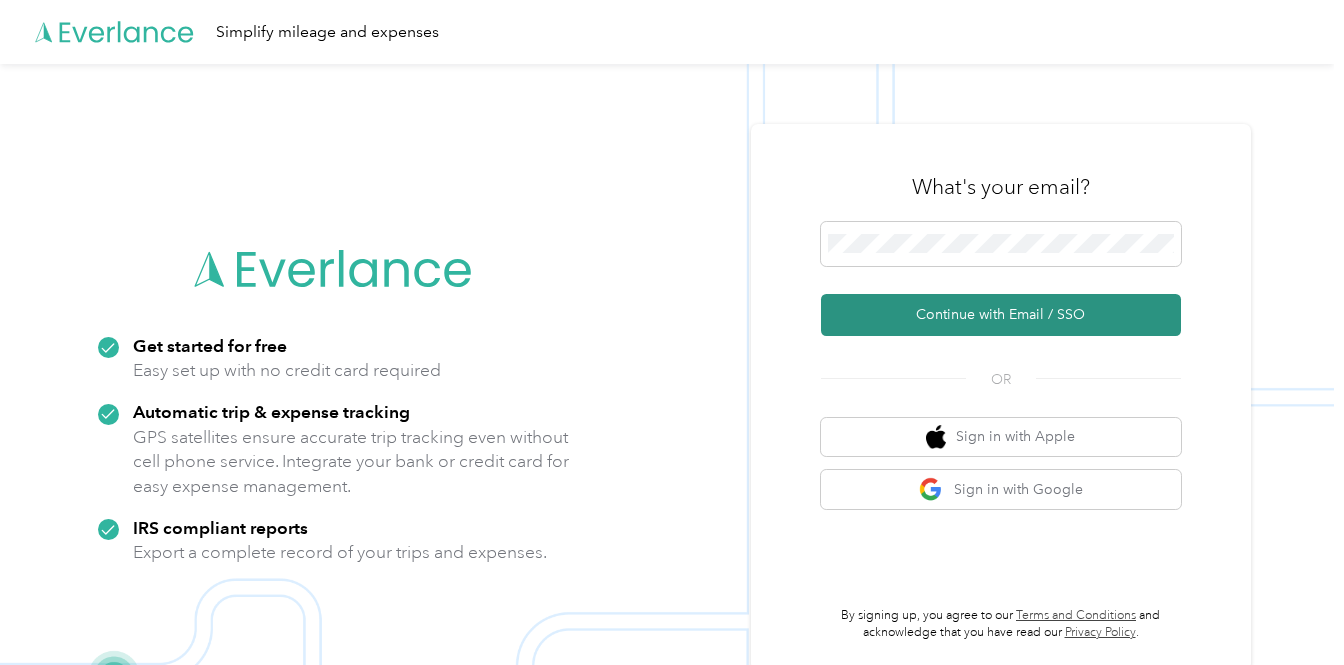 click on "Continue with Email / SSO" at bounding box center [1001, 315] 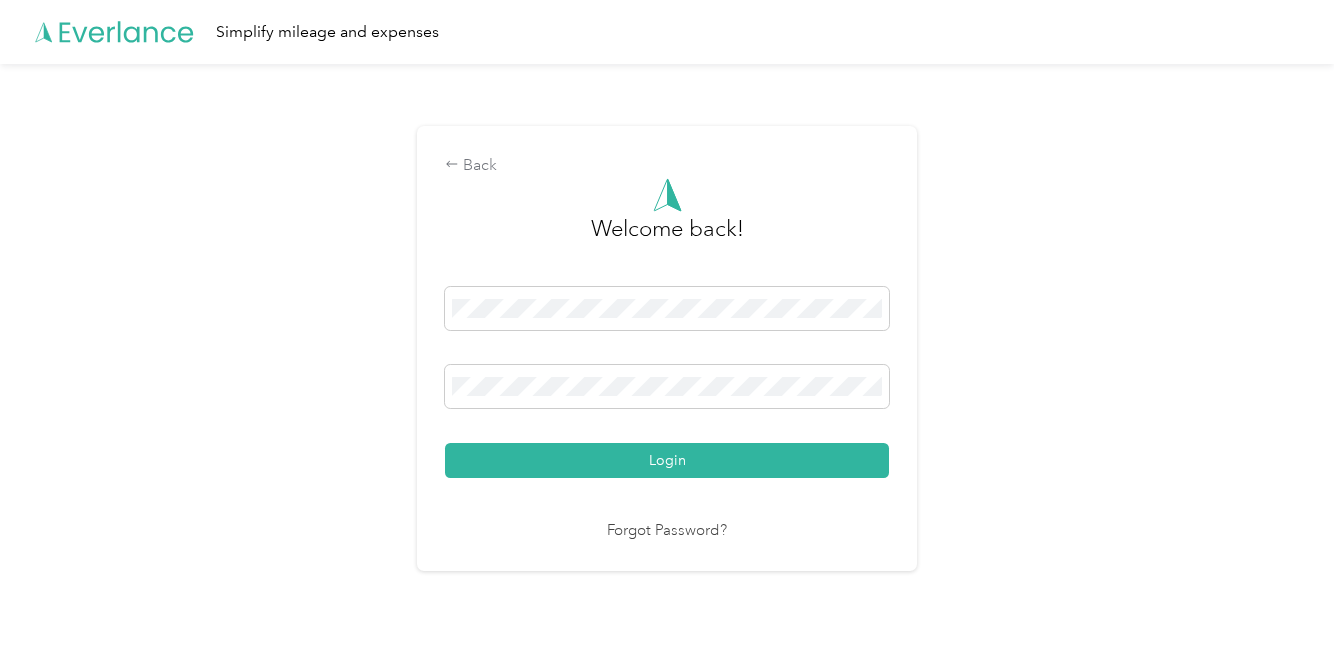 click on "Welcome back! Login Forgot Password?" at bounding box center [667, 360] 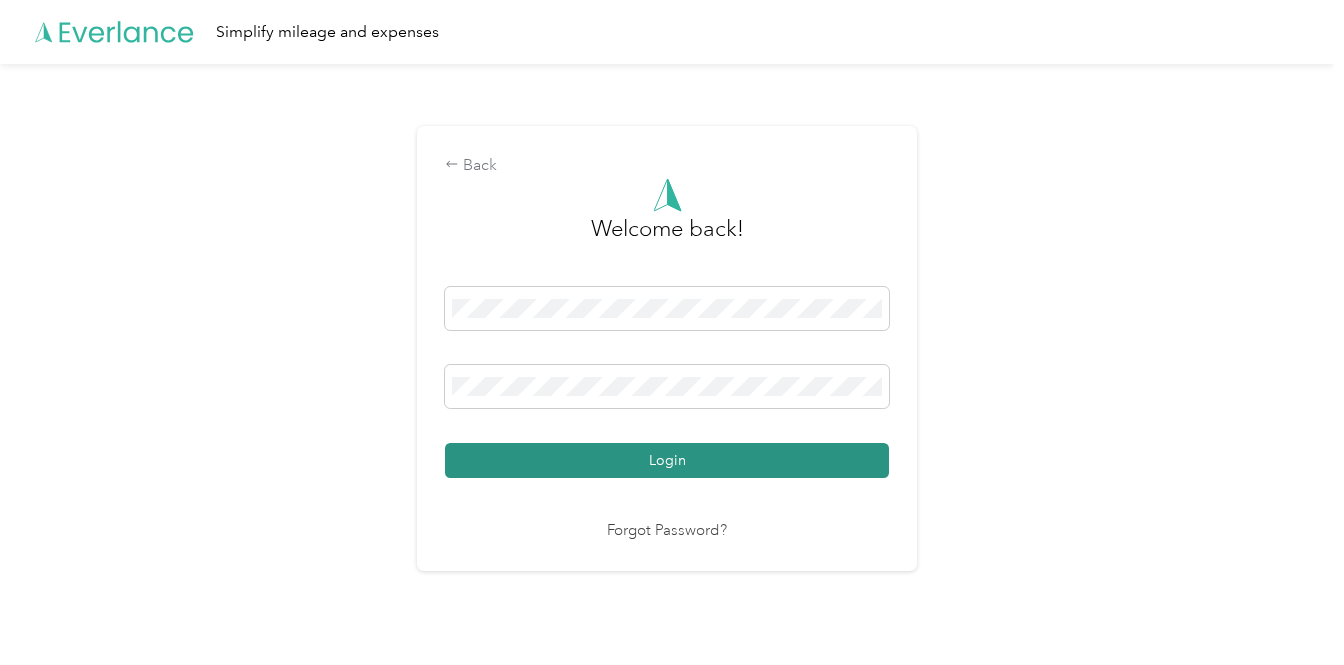 click on "Login" at bounding box center (667, 460) 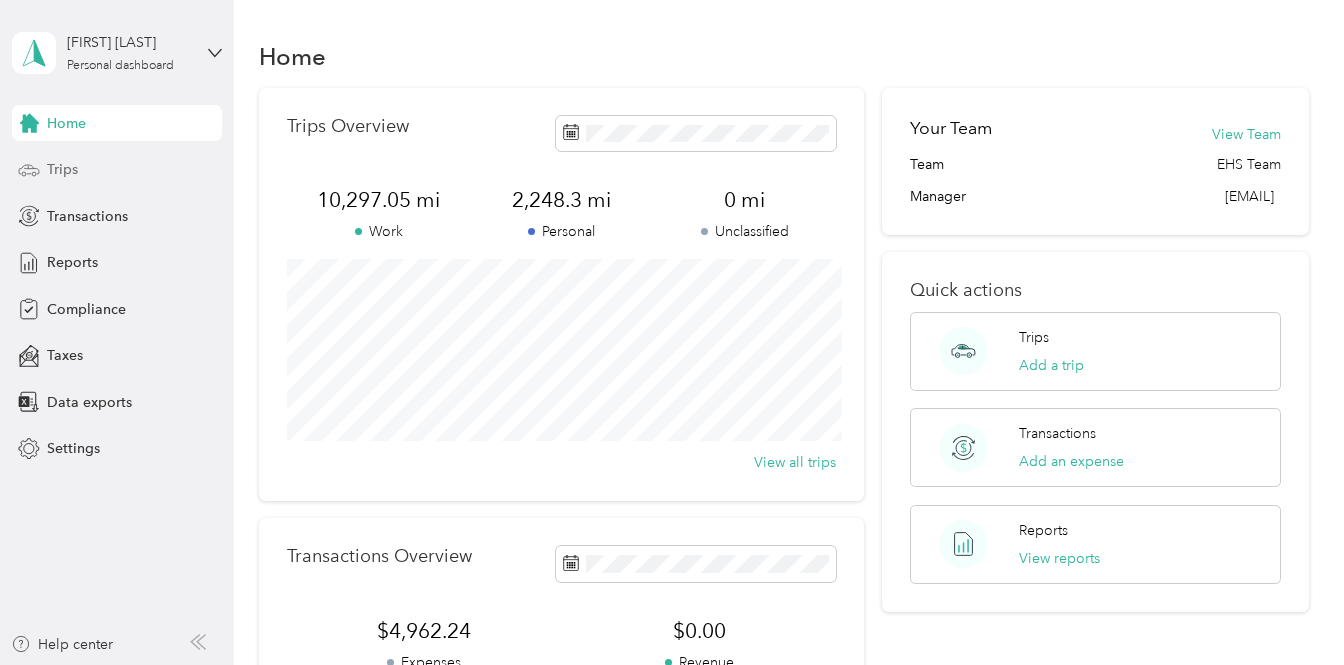 click on "Trips" at bounding box center (117, 170) 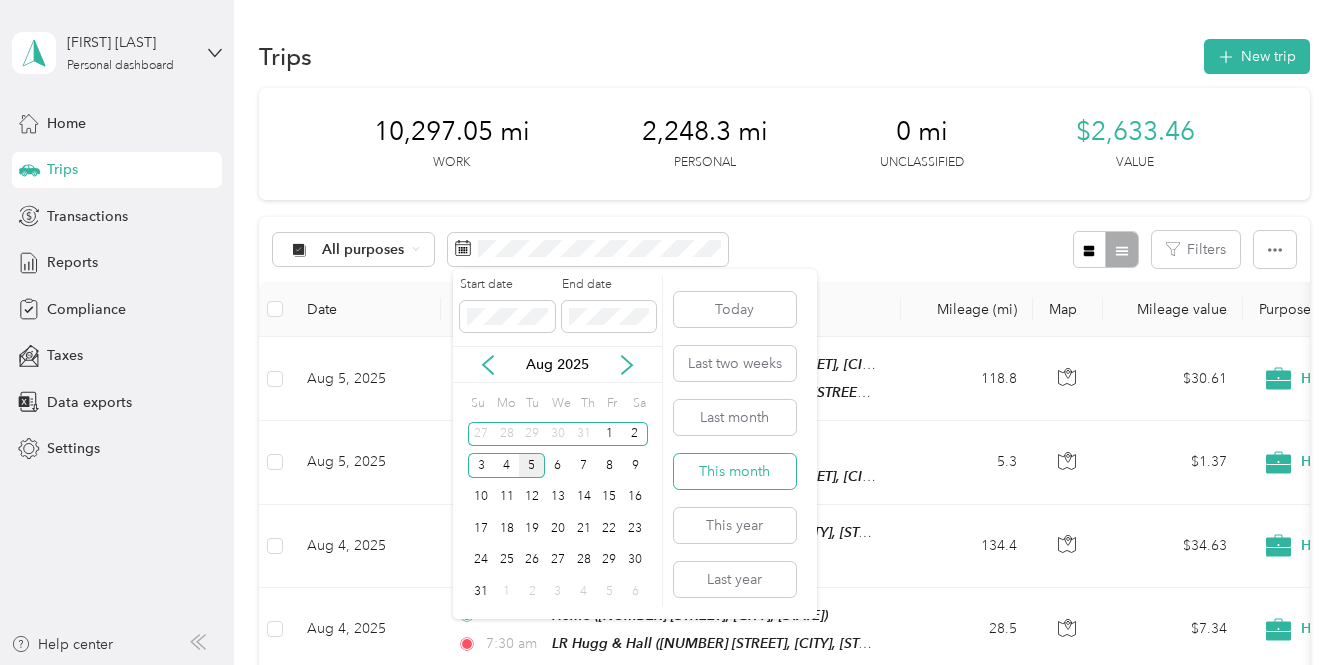 click on "This month" at bounding box center [735, 471] 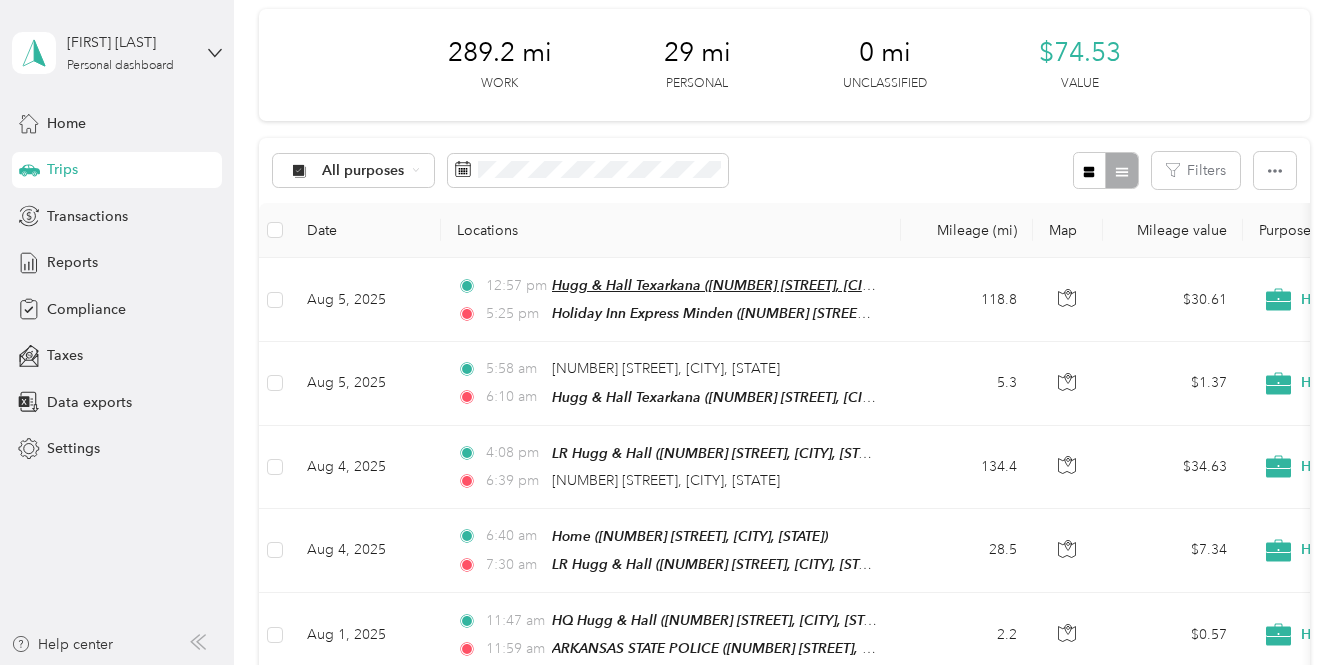 scroll, scrollTop: 140, scrollLeft: 0, axis: vertical 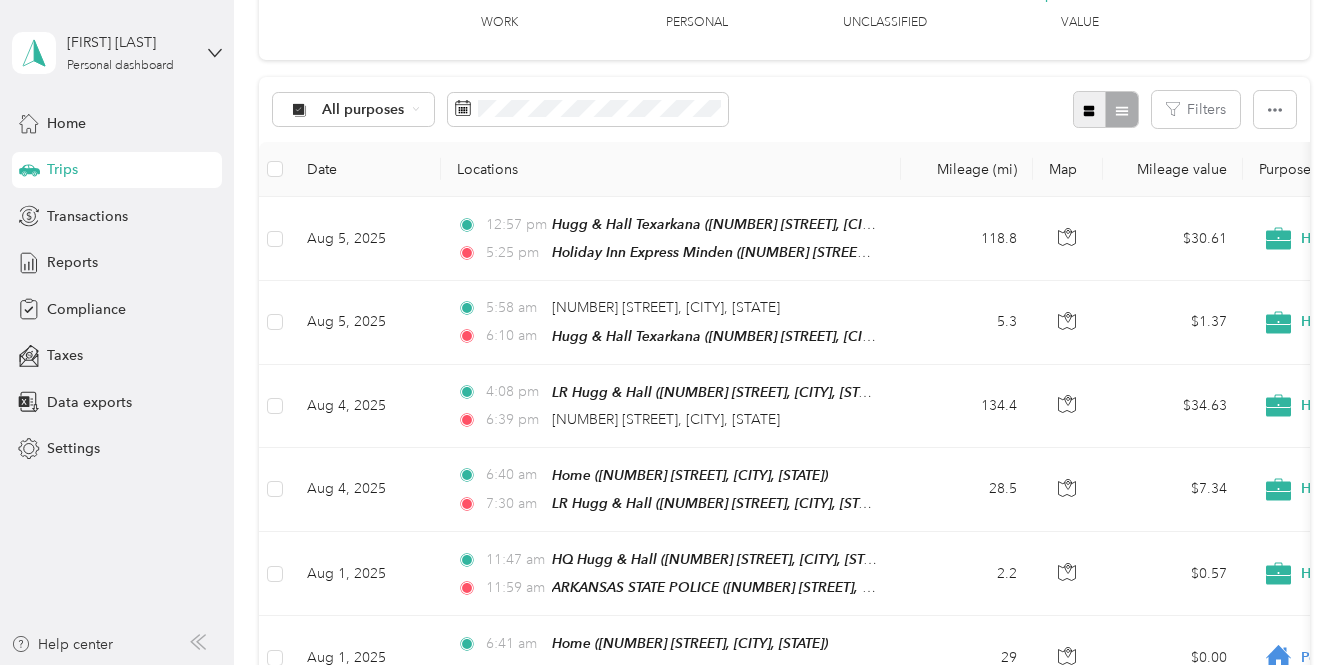 click at bounding box center [1090, 109] 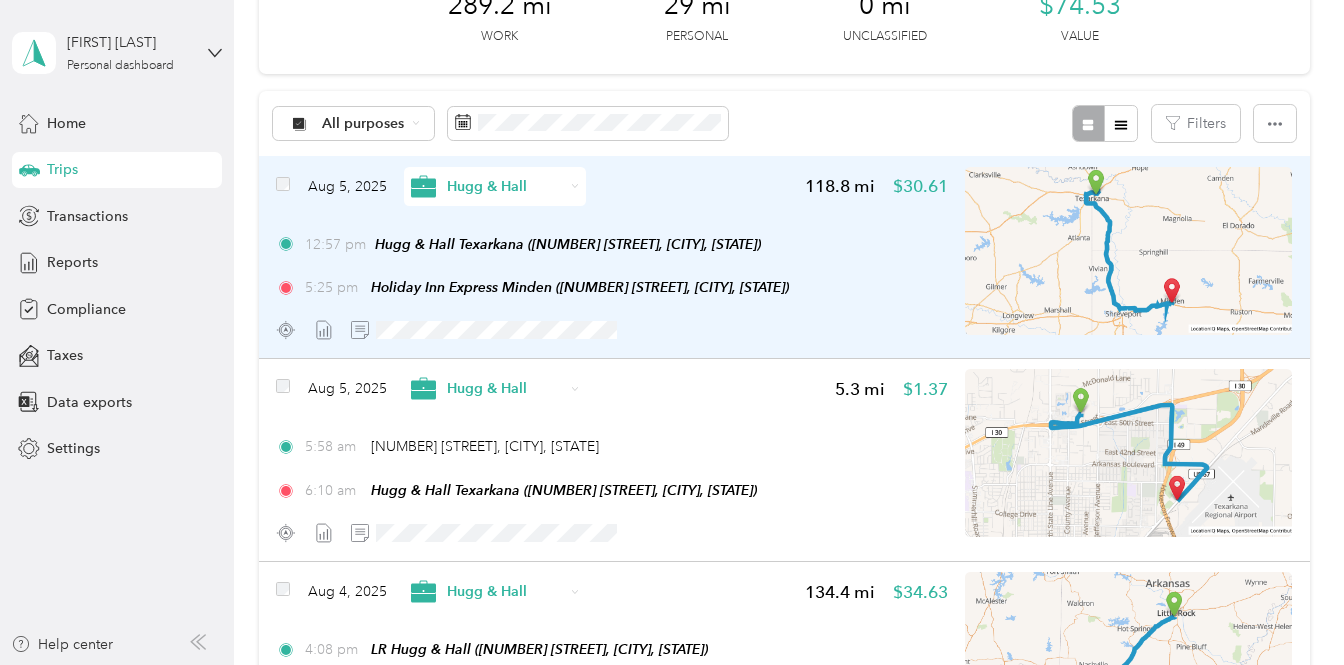 scroll, scrollTop: 196, scrollLeft: 0, axis: vertical 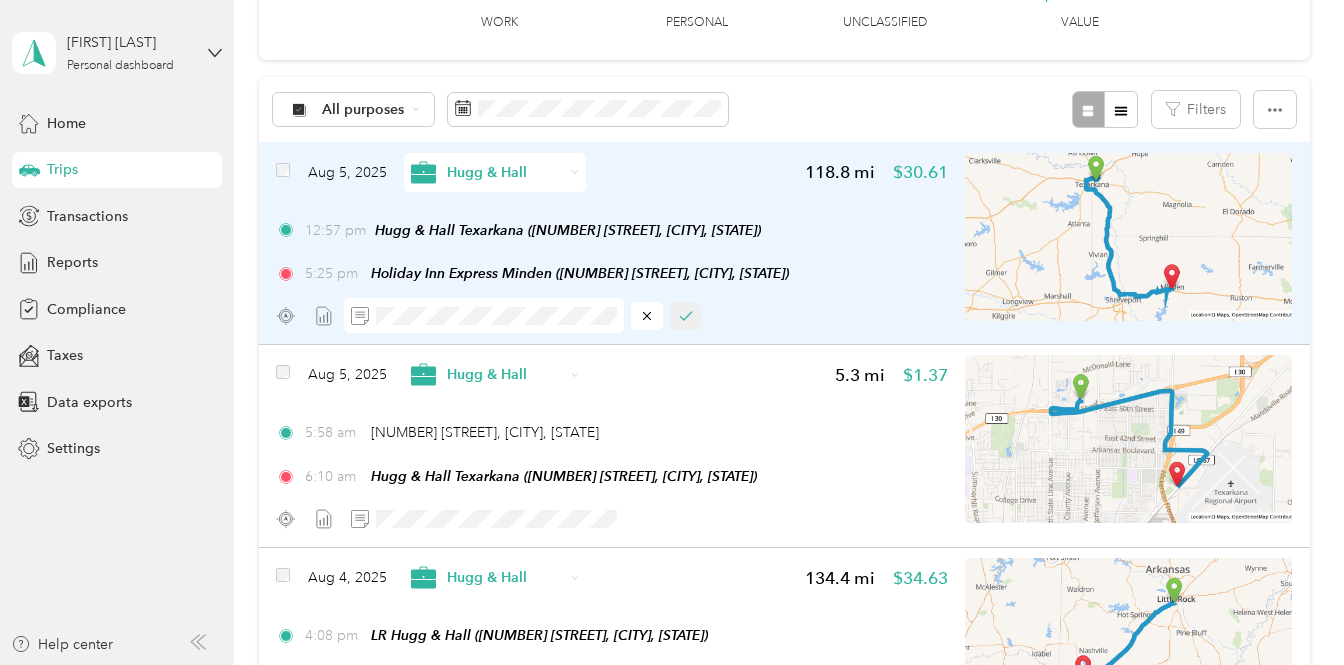 click 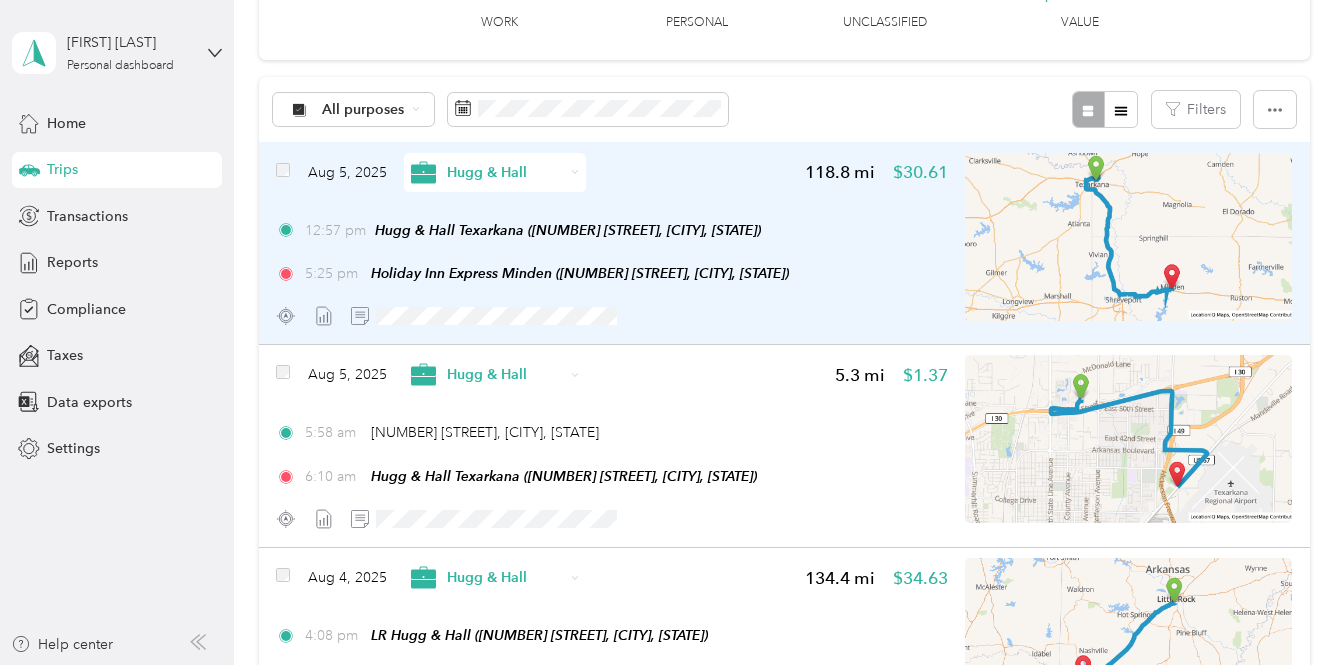 click at bounding box center [611, 315] 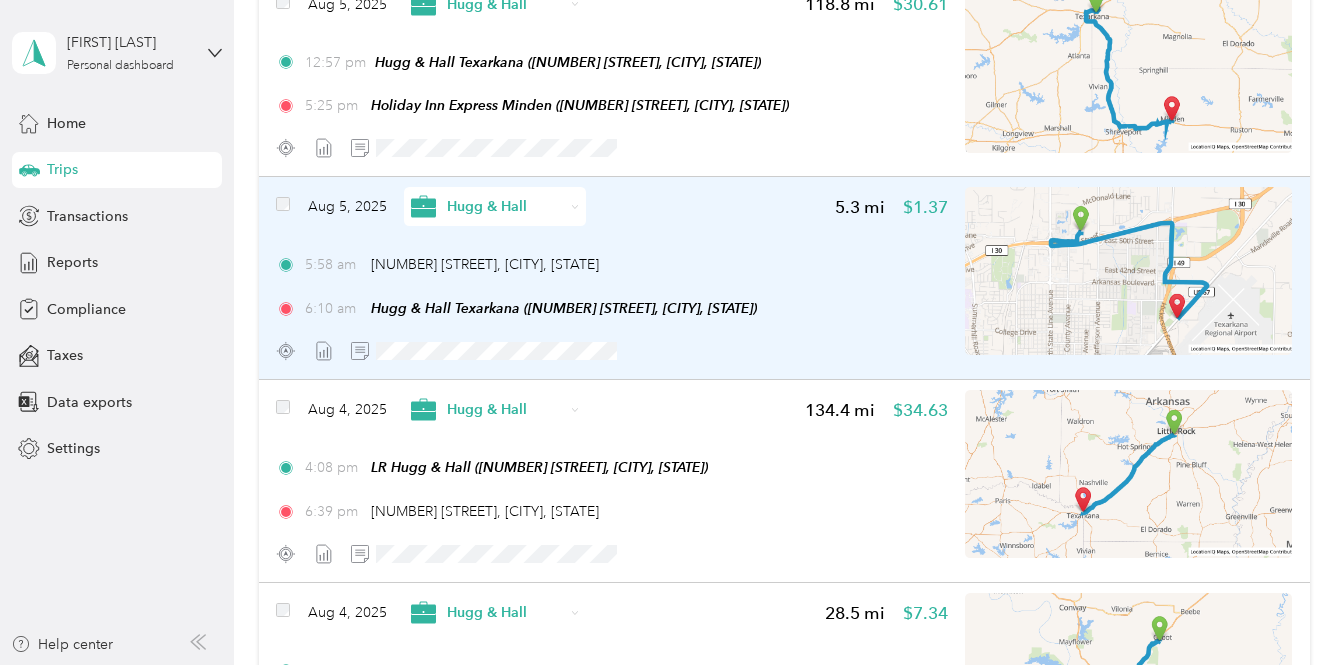 scroll, scrollTop: 350, scrollLeft: 0, axis: vertical 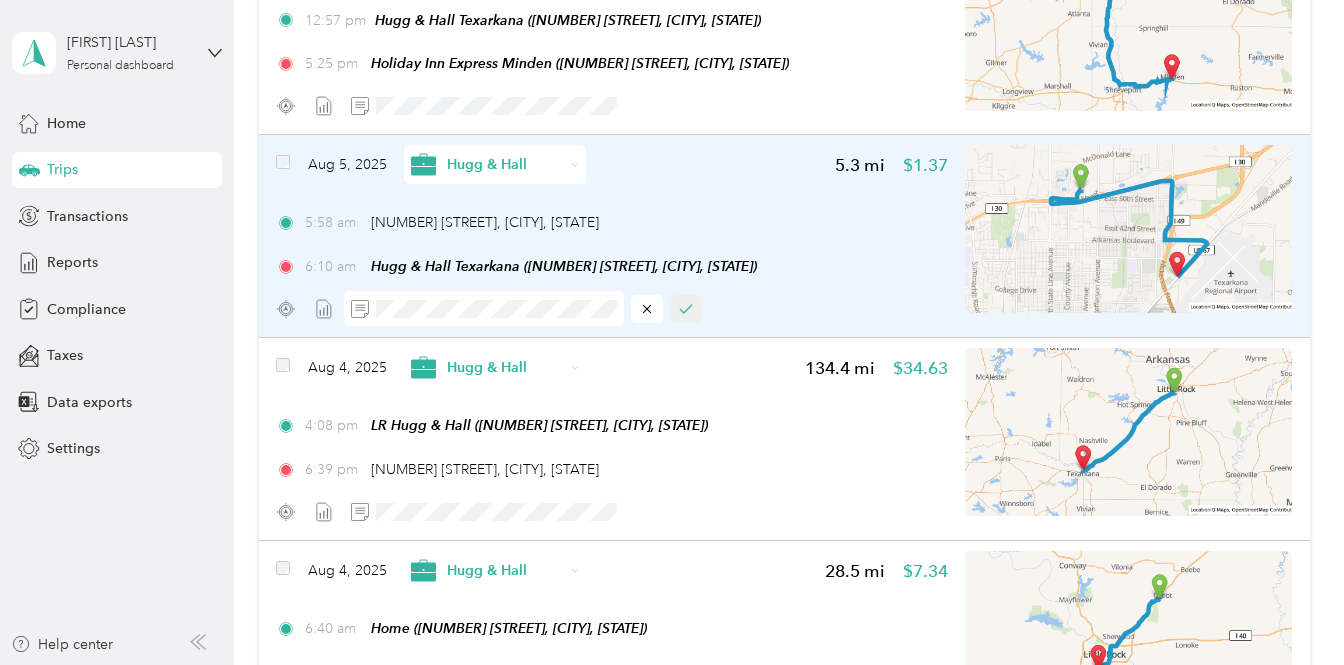 click 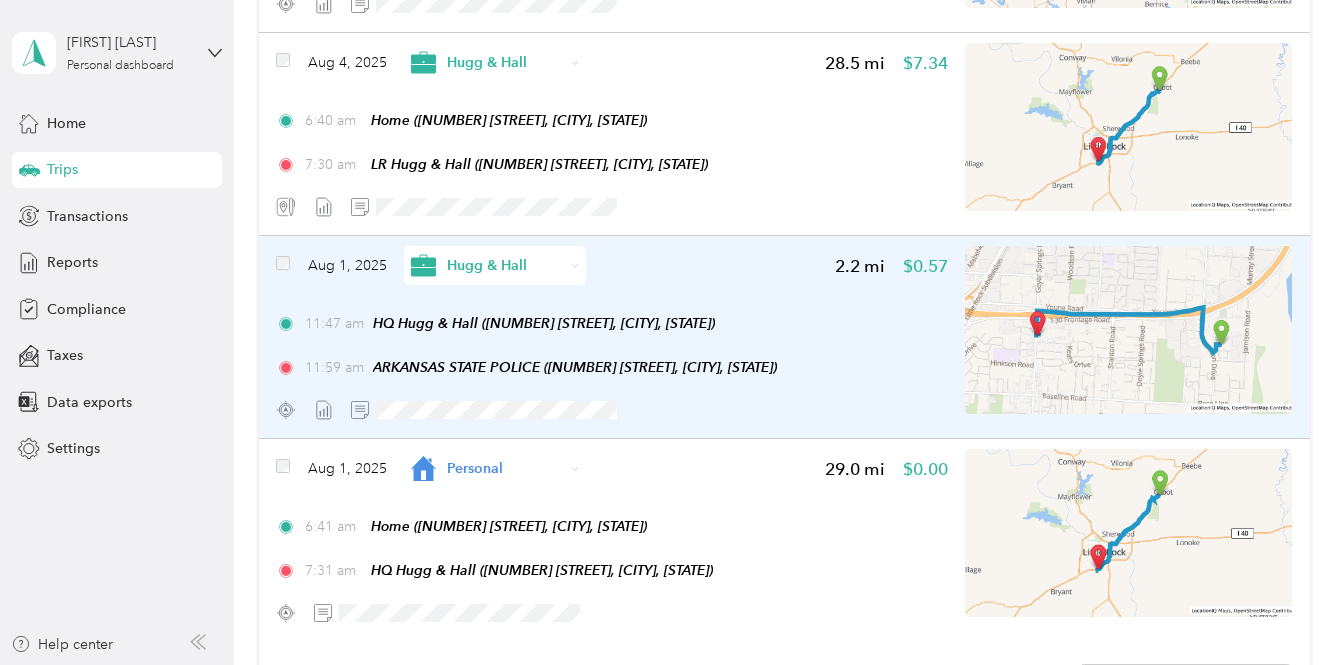 scroll, scrollTop: 910, scrollLeft: 0, axis: vertical 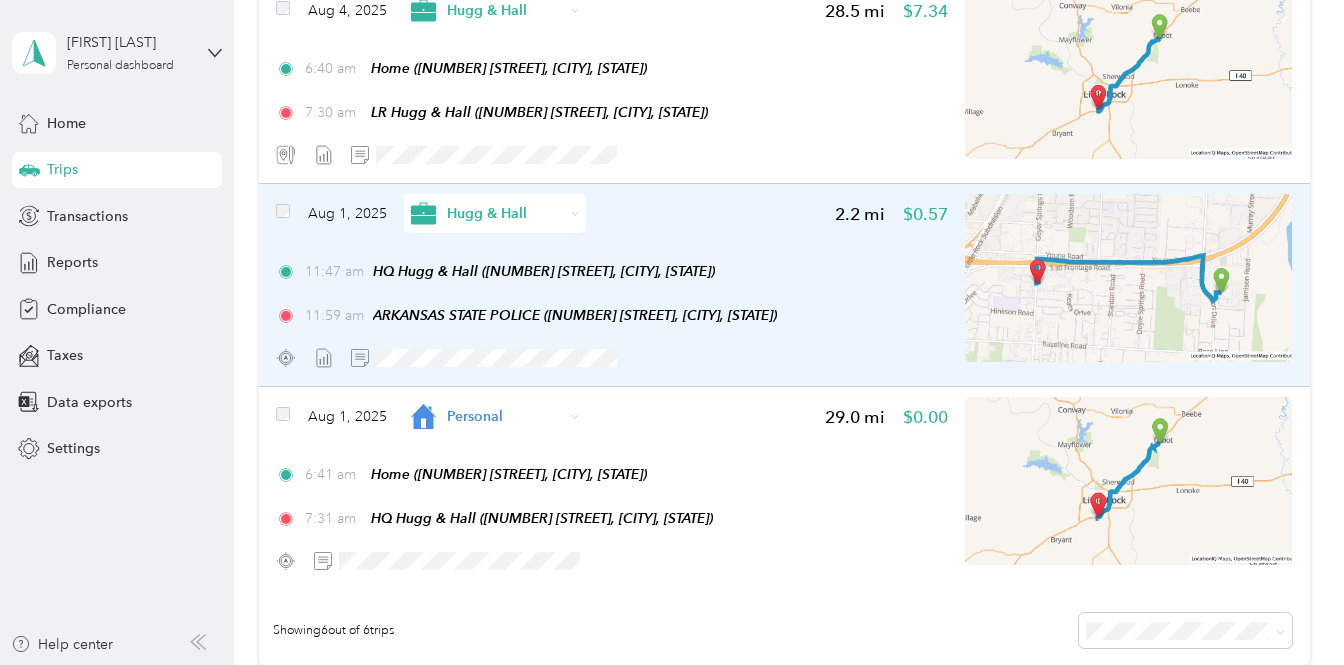 click on "Hugg & Hall" at bounding box center (505, 213) 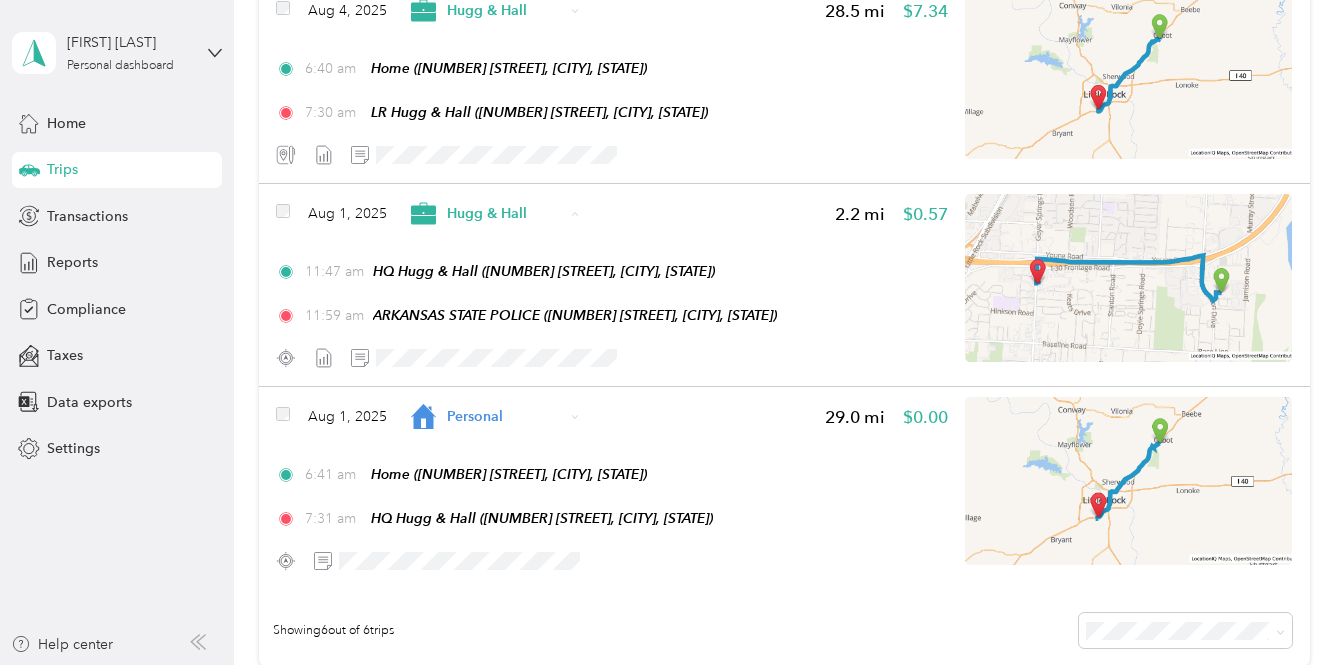 click on "Personal" at bounding box center [517, 310] 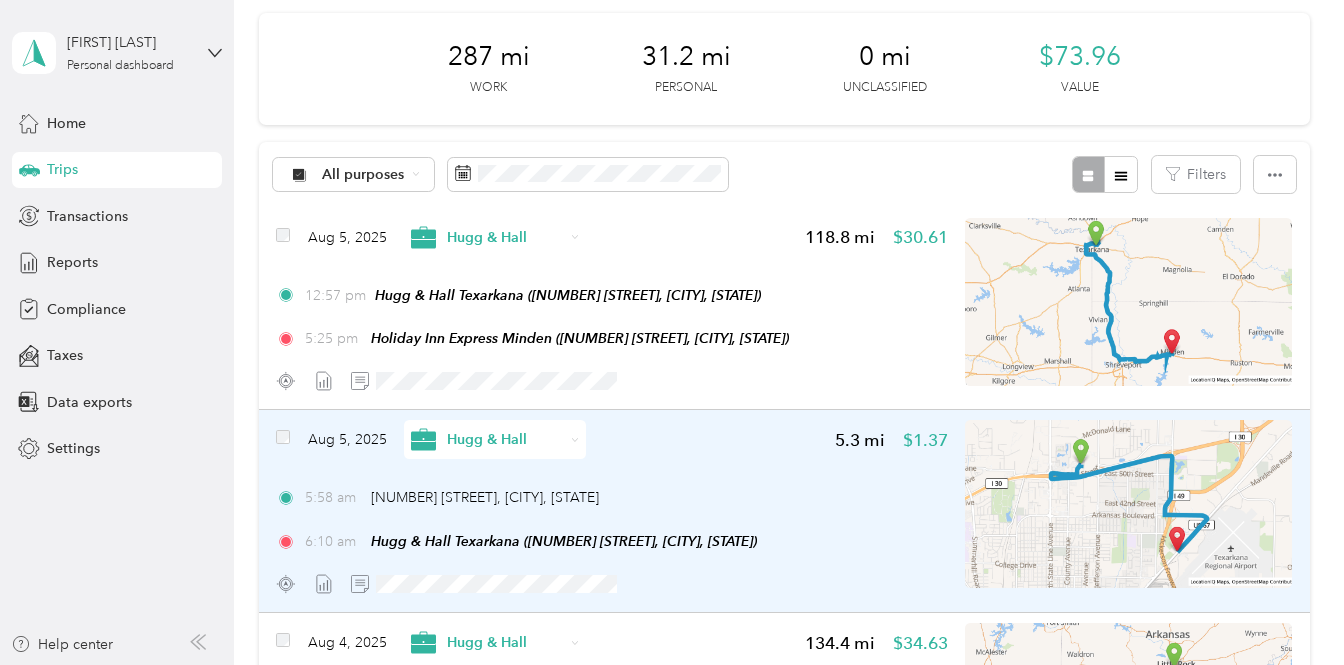 scroll, scrollTop: 0, scrollLeft: 0, axis: both 